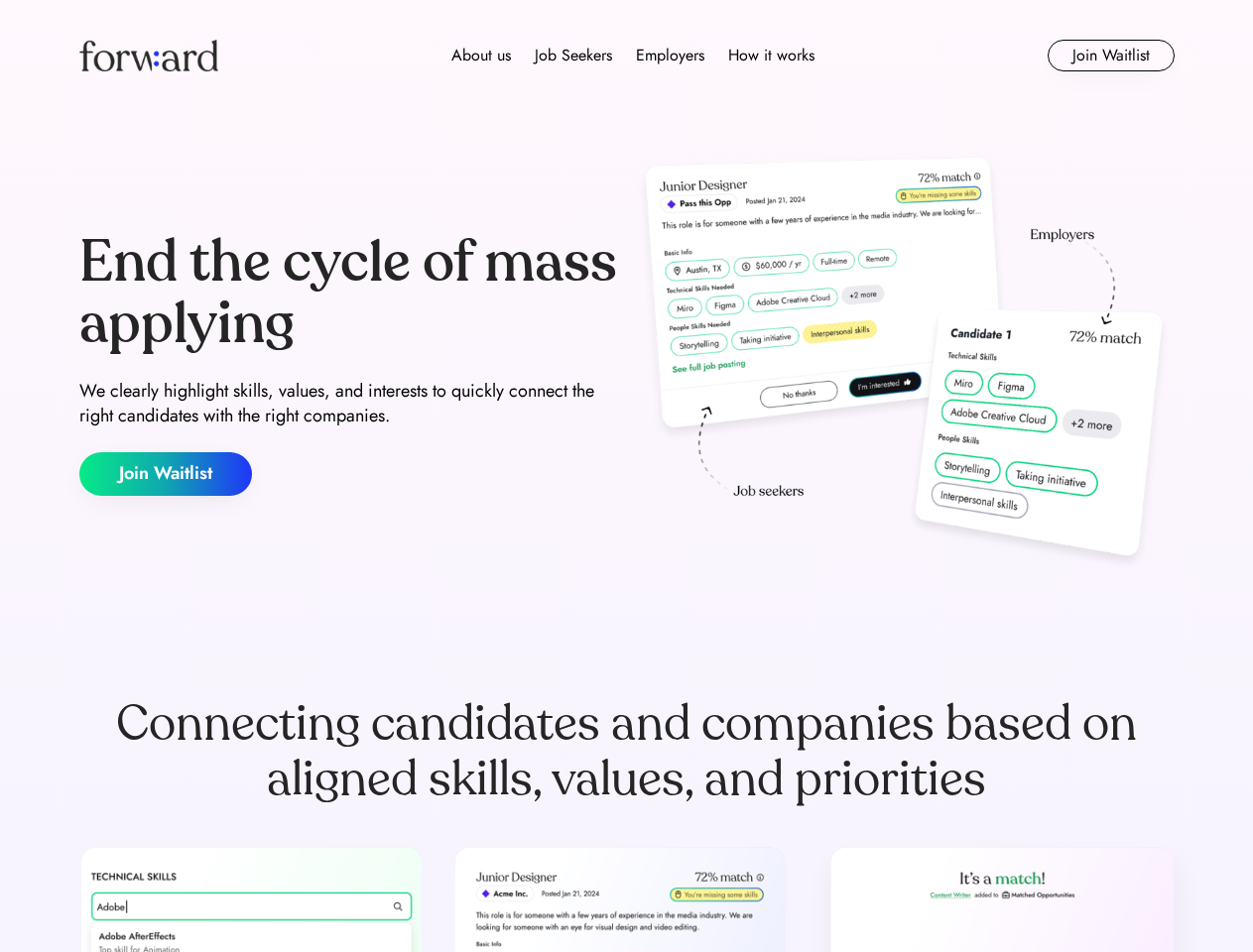 scroll, scrollTop: 0, scrollLeft: 0, axis: both 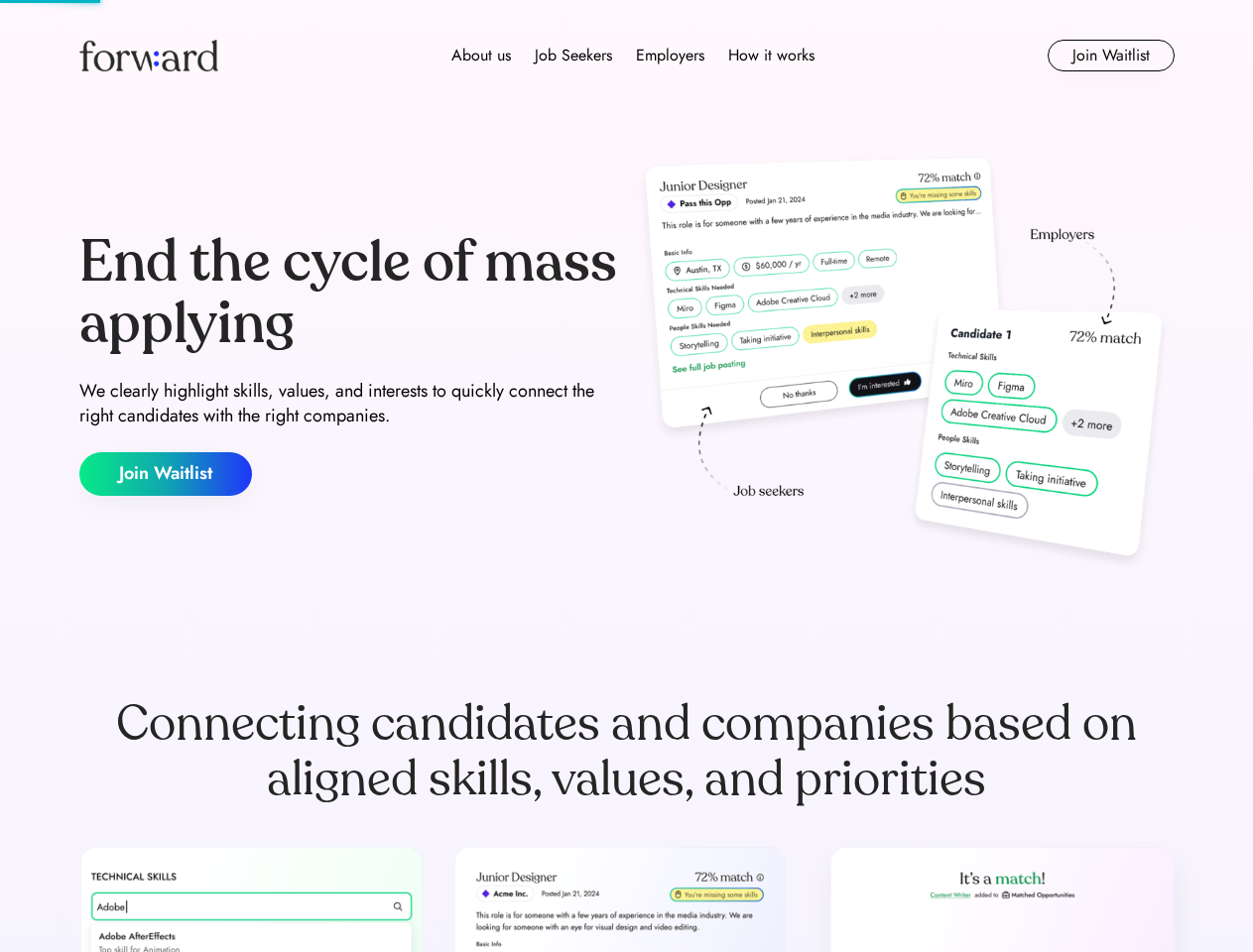 click on "About us Job Seekers Employers How it works" at bounding box center [633, 56] 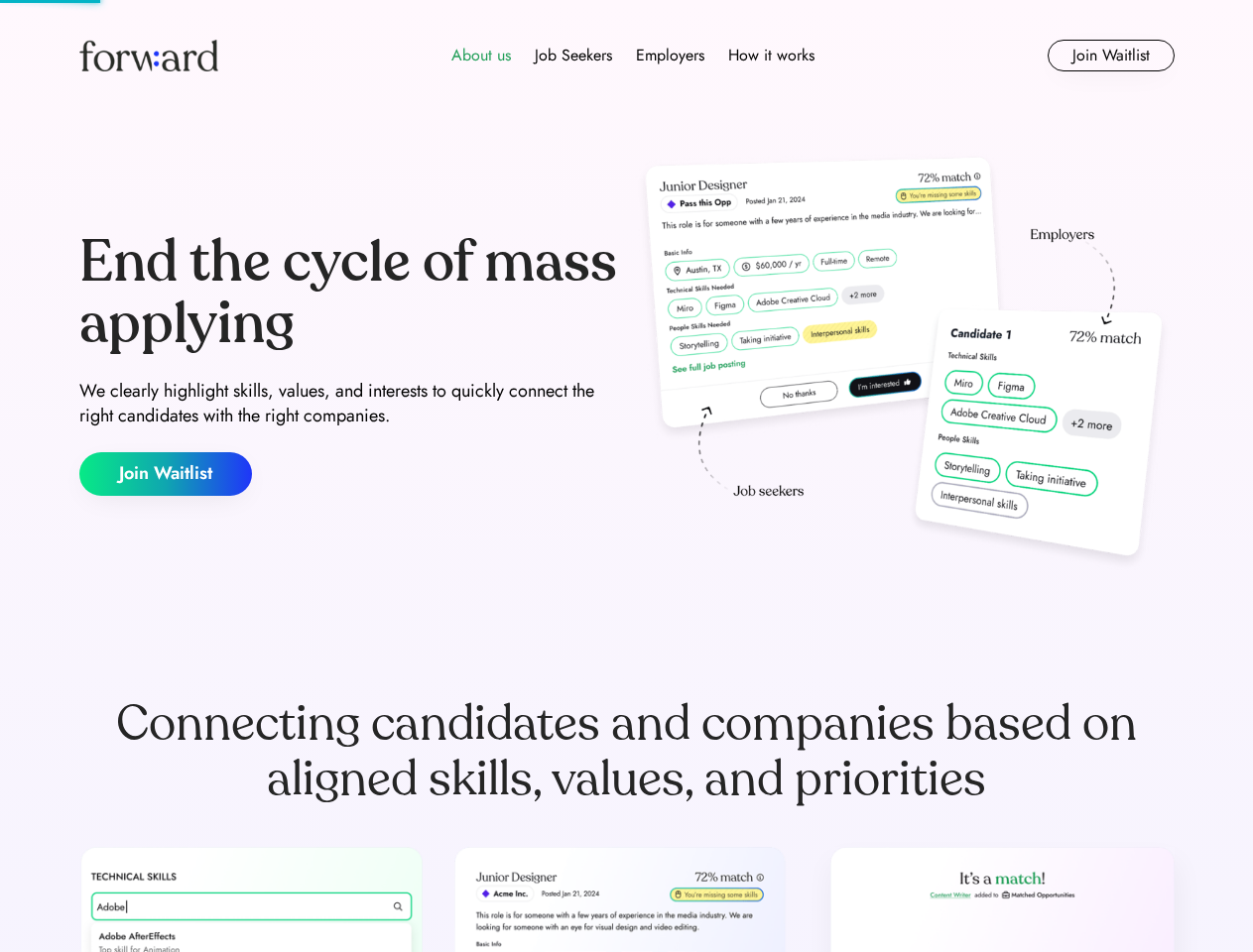 click on "Job Seekers" at bounding box center (573, 56) 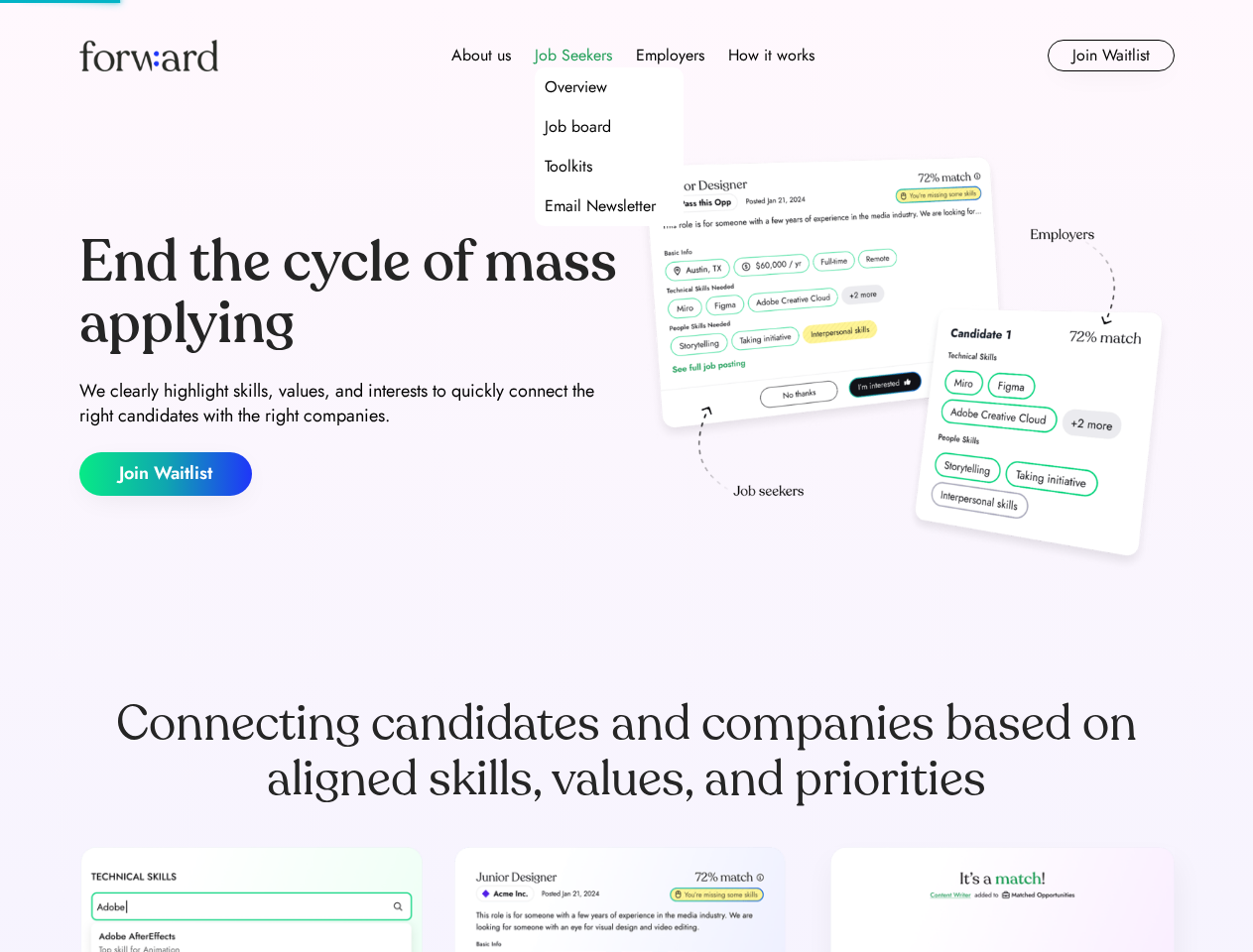 click on "Employers" at bounding box center (670, 56) 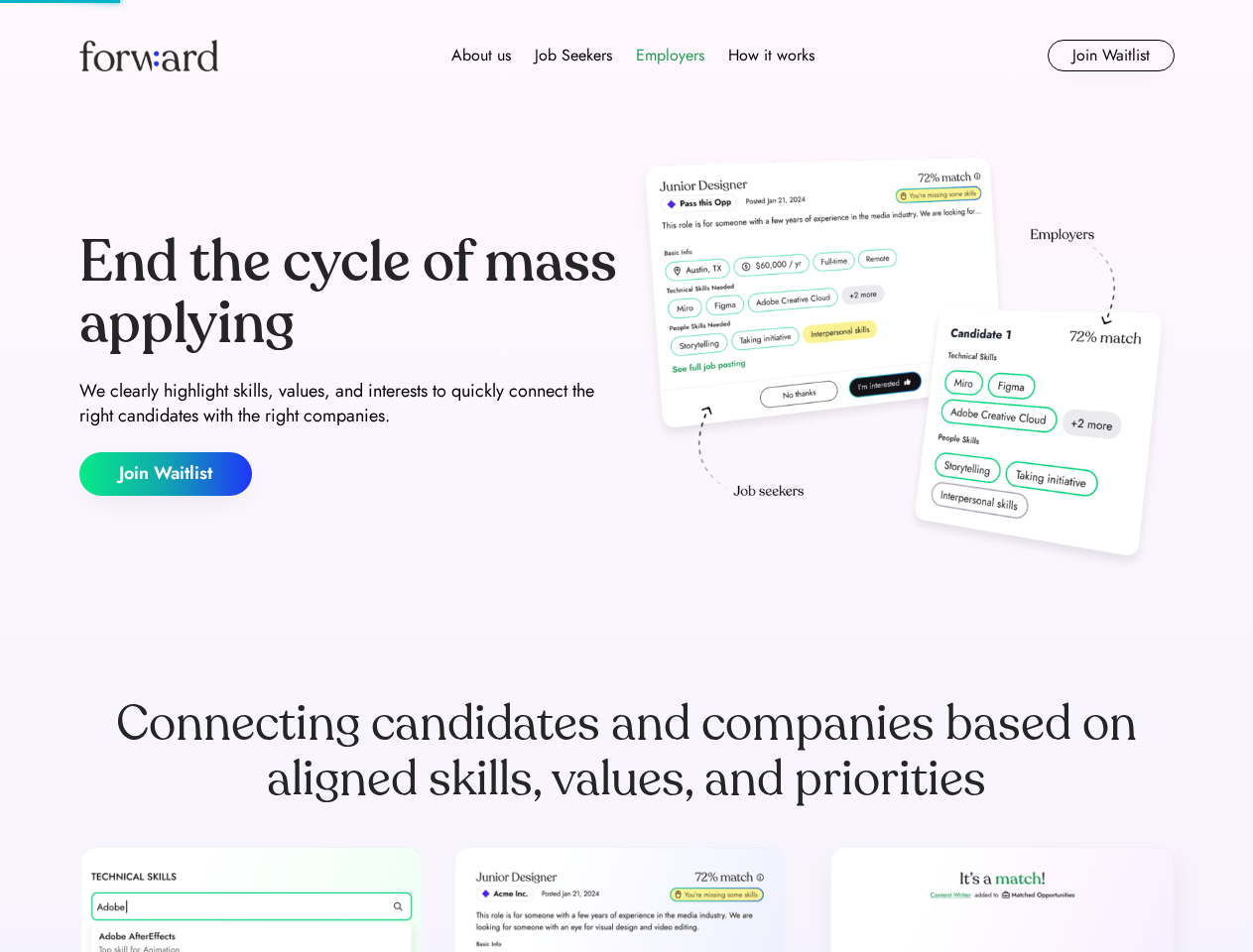 click on "How it works" at bounding box center (771, 56) 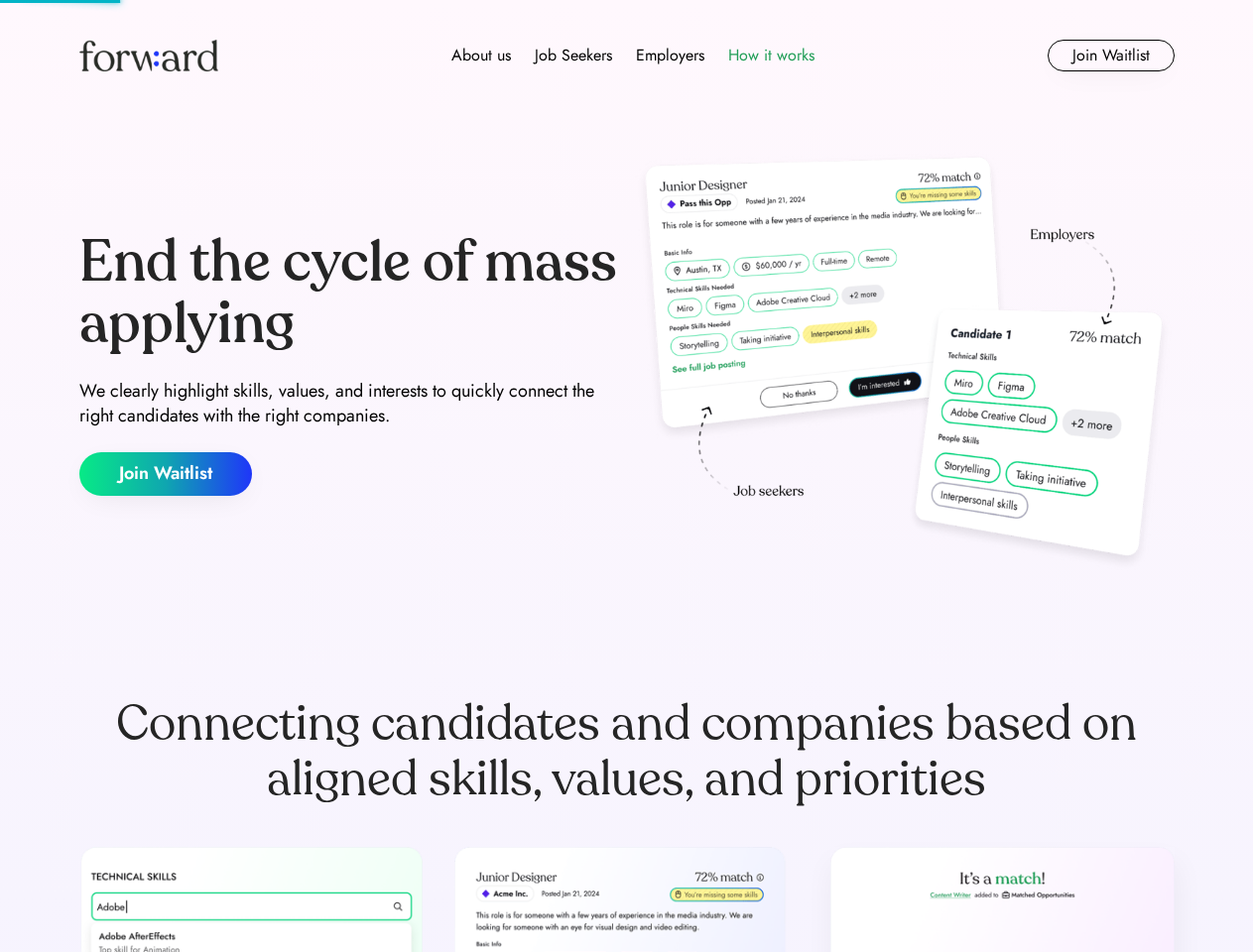click on "Join Waitlist" 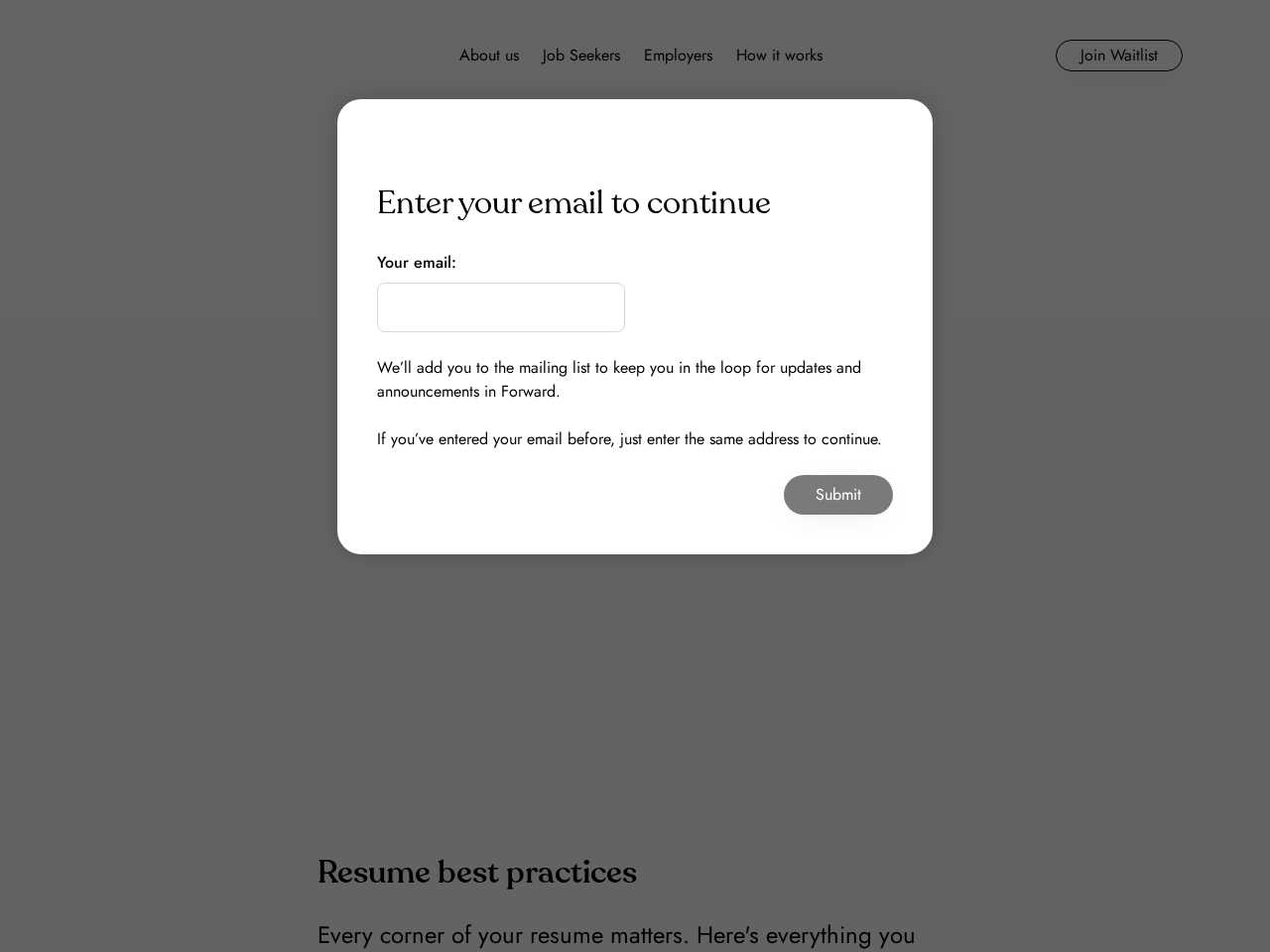 scroll, scrollTop: 0, scrollLeft: 0, axis: both 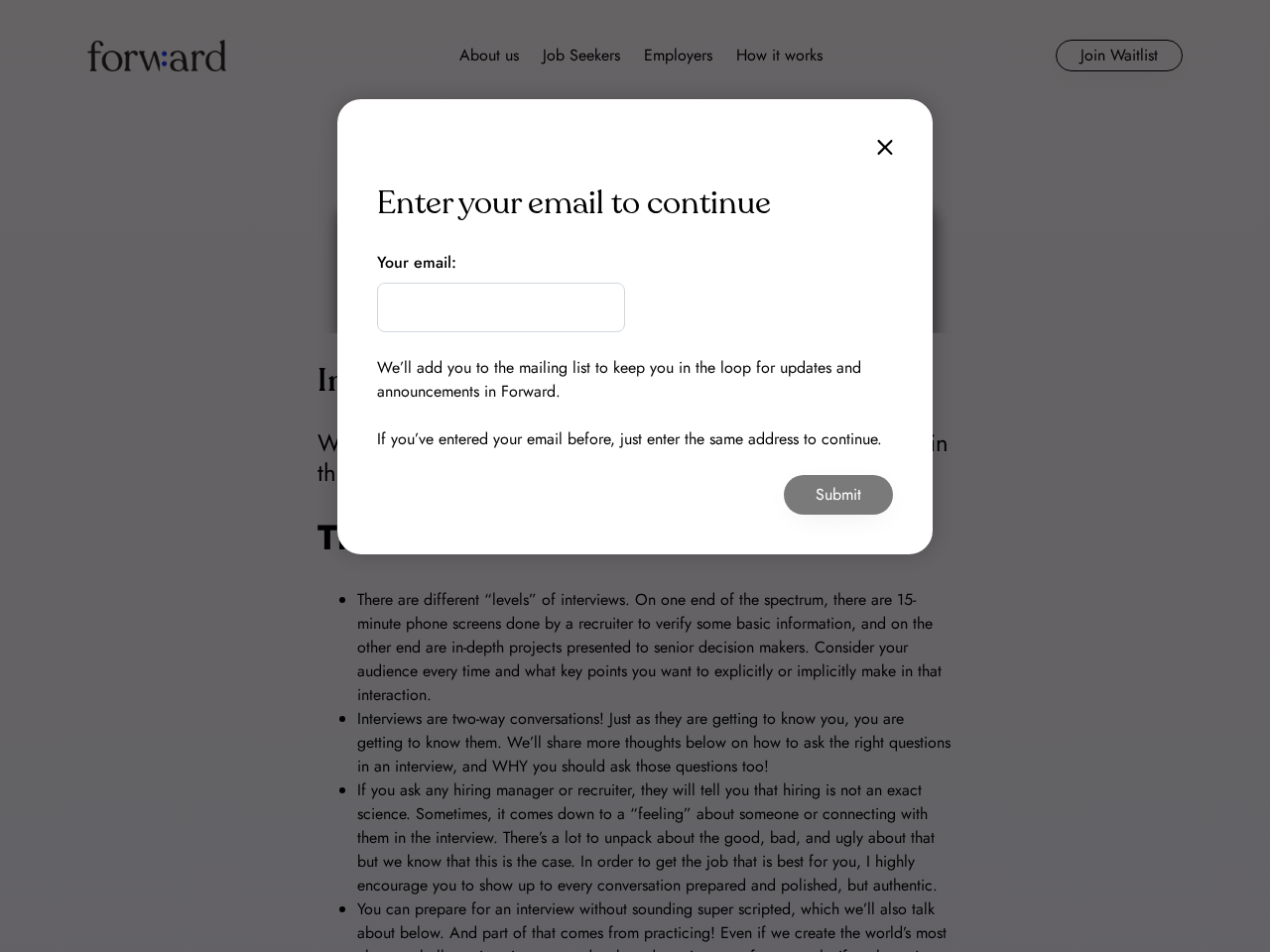 click on "Enter your email to continue Your email: We’ll add you to the mailing list to keep you in the loop for updates and announcements in Forward. If you’ve entered your email before, just enter the same address to continue. Submit" at bounding box center (635, 326) 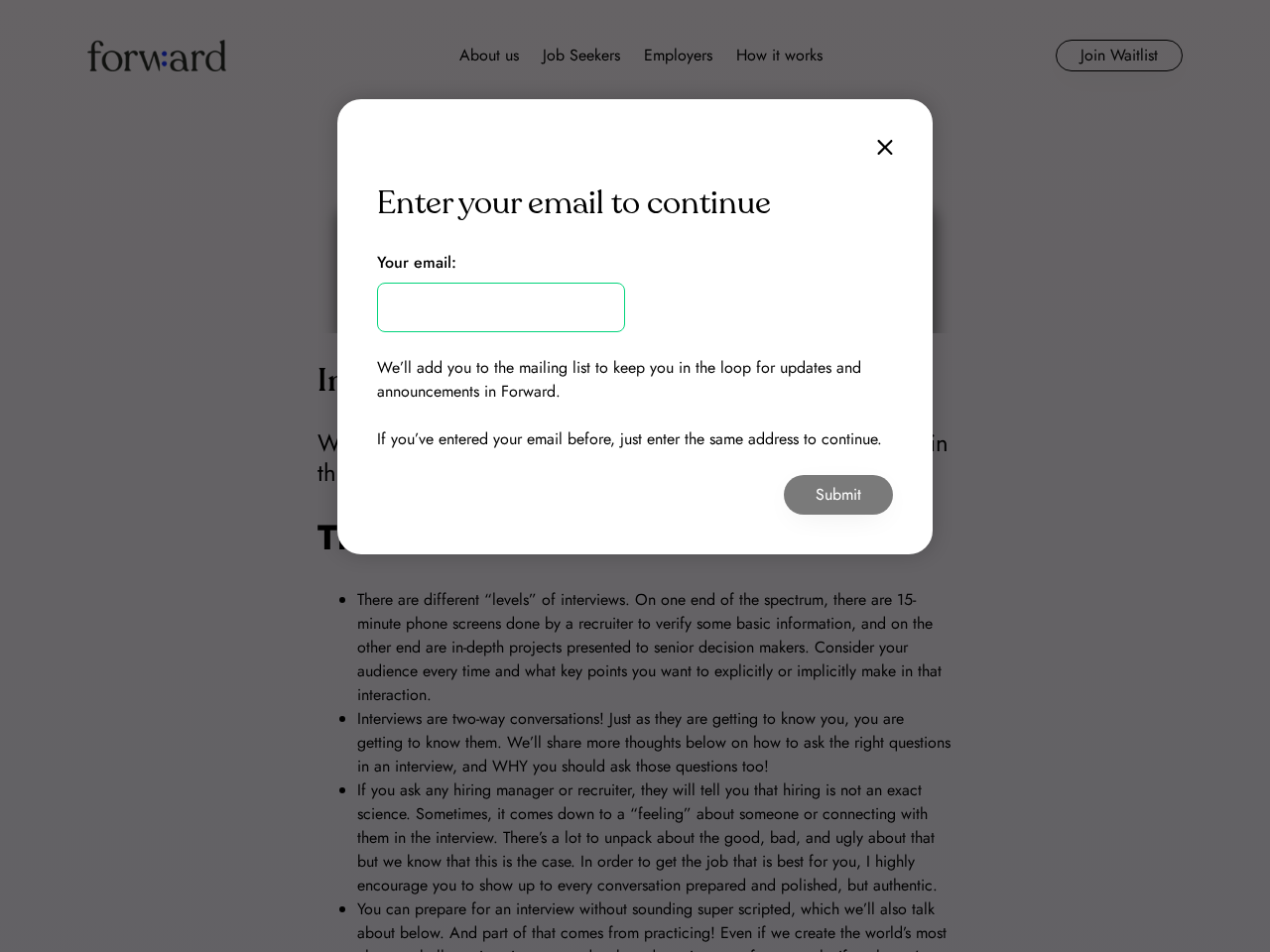 click on "Your email:" at bounding box center (417, 263) 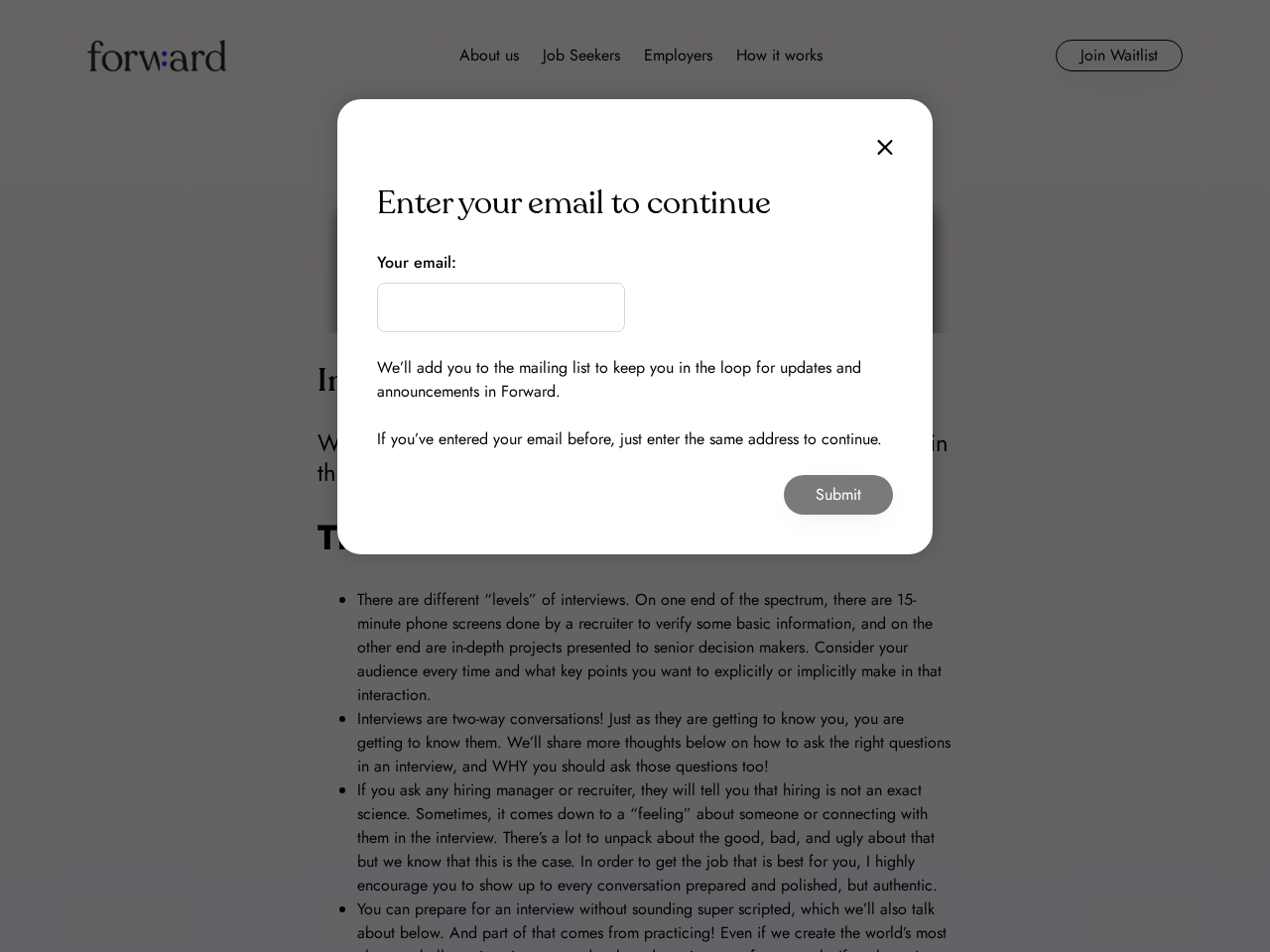 click at bounding box center (501, 307) 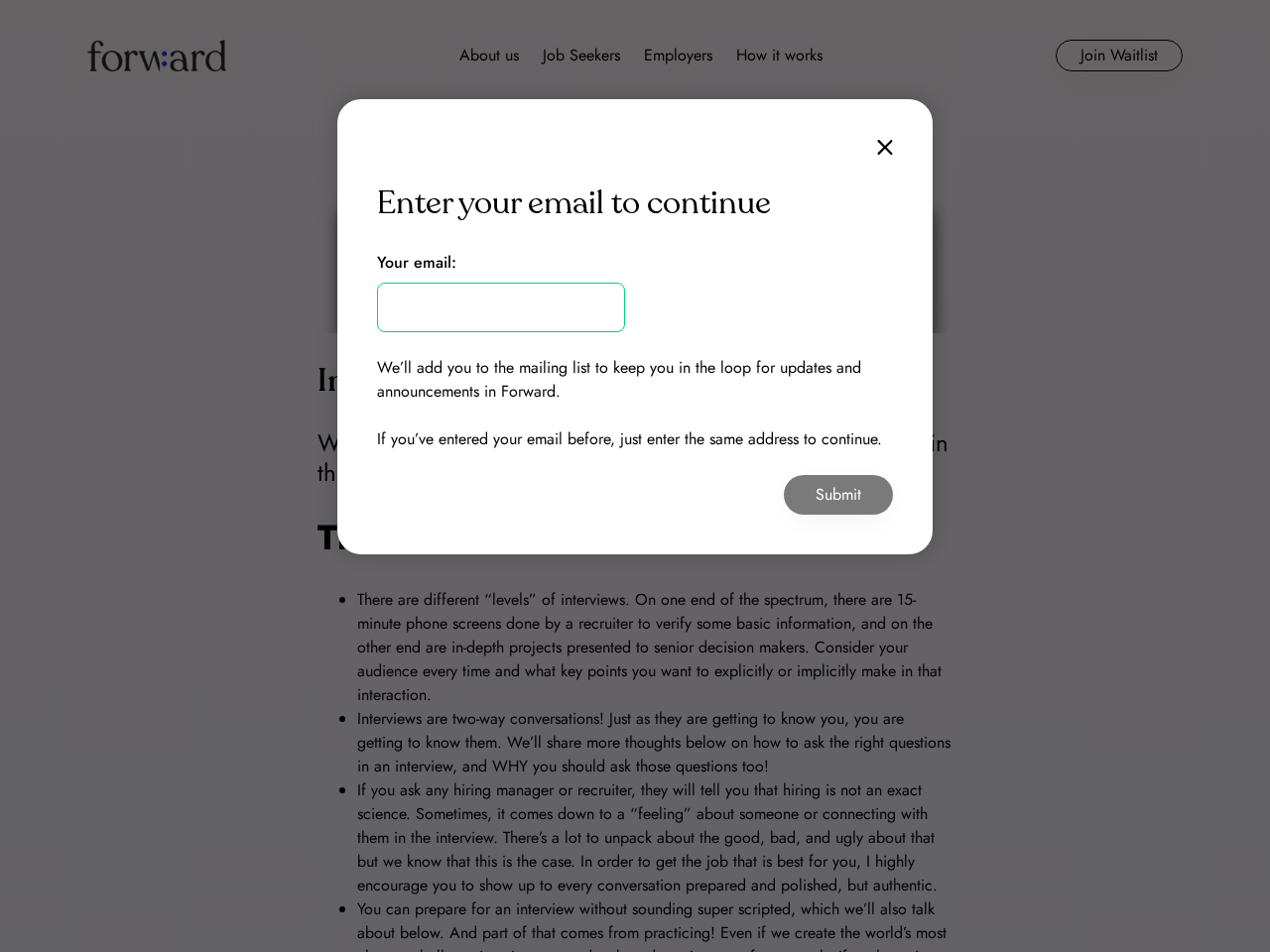 click on "We’ll add you to the mailing list to keep you in the loop for updates and announcements in Forward." at bounding box center [635, 380] 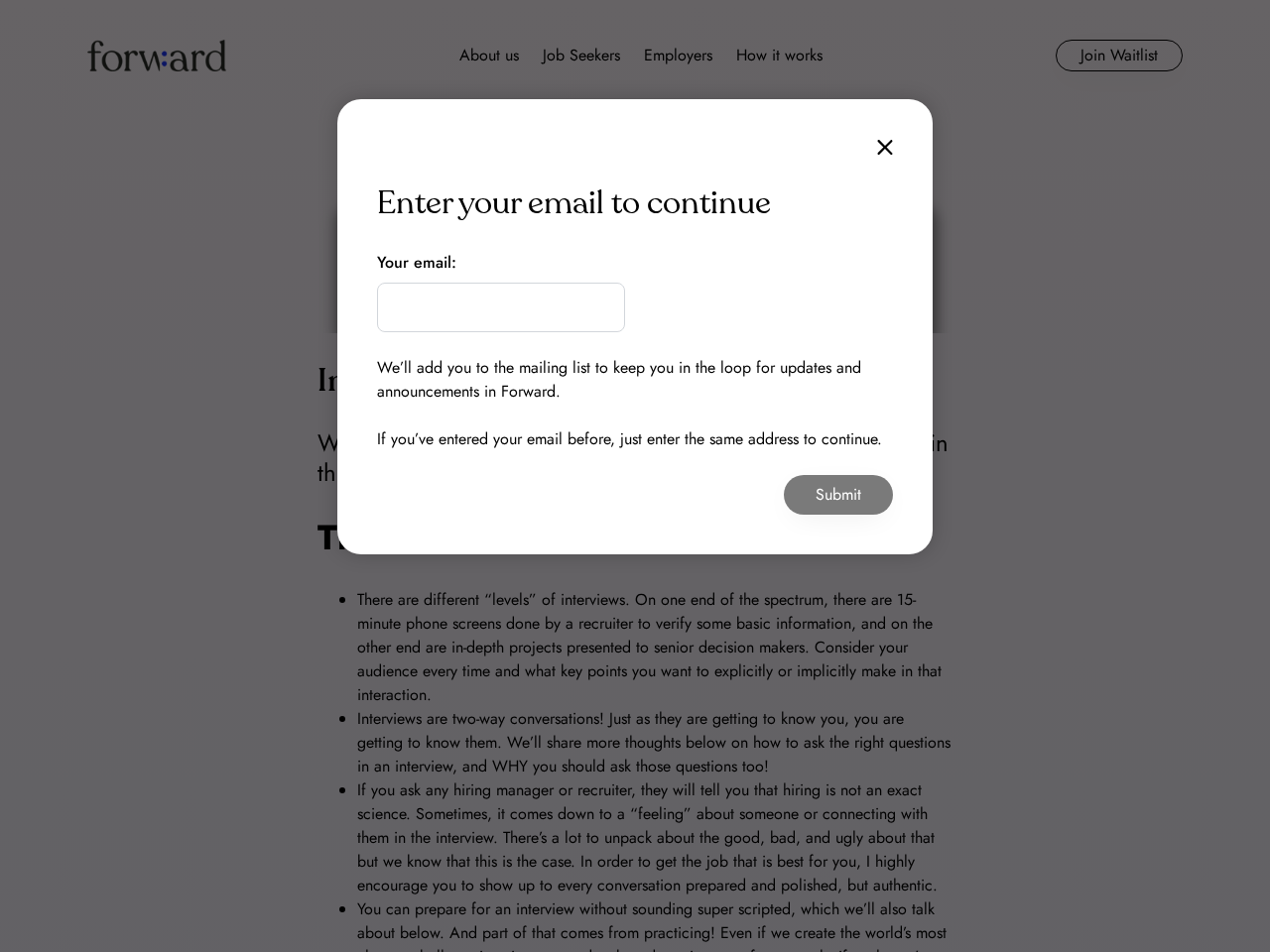 click on "Submit" at bounding box center (838, 495) 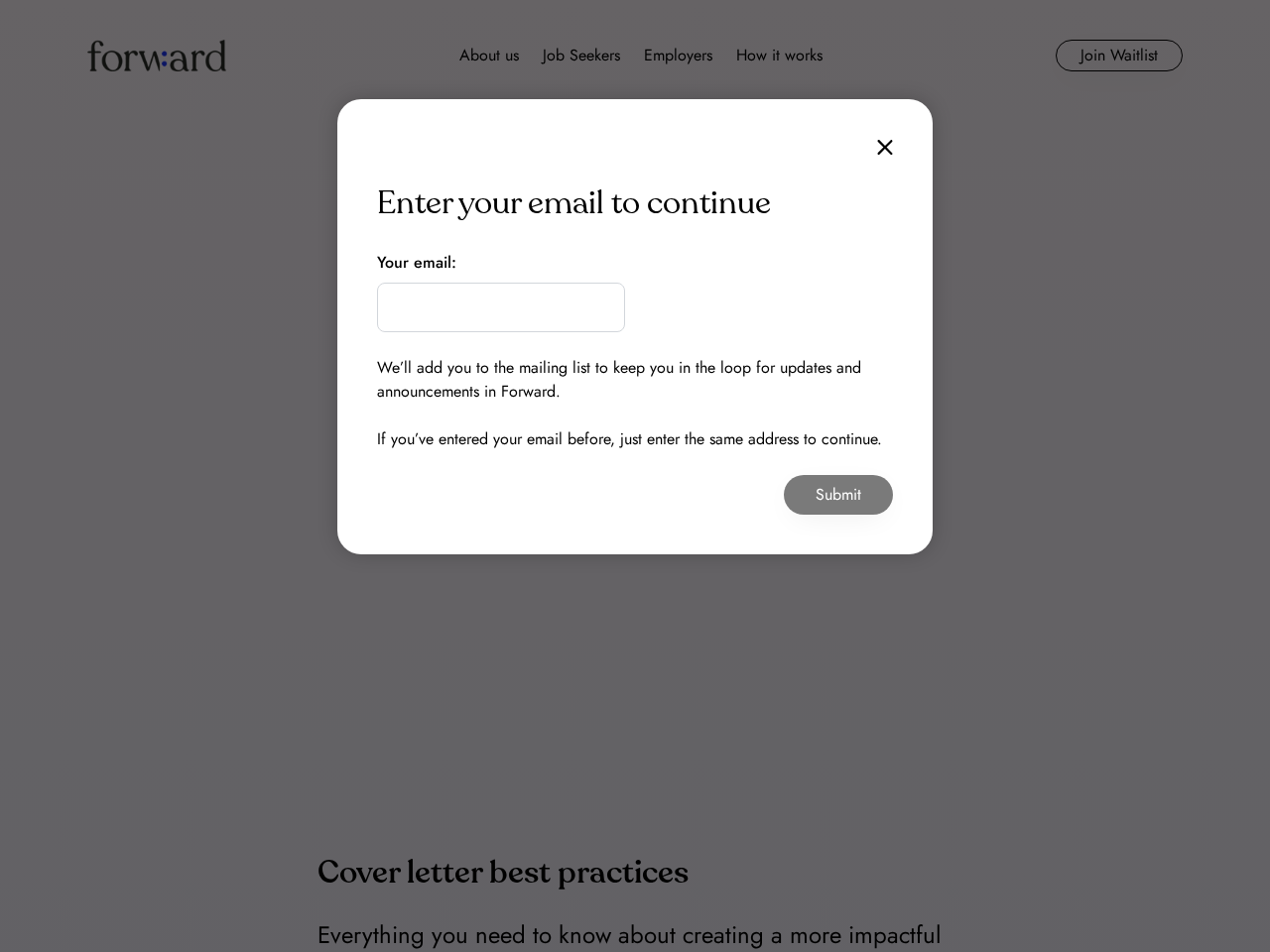 scroll, scrollTop: 0, scrollLeft: 0, axis: both 